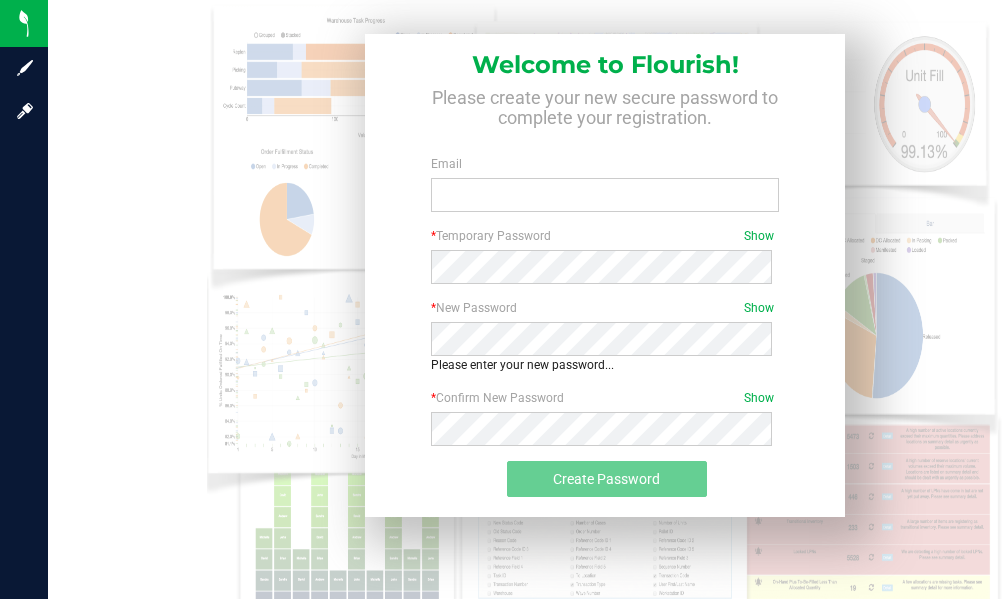 scroll, scrollTop: 0, scrollLeft: 0, axis: both 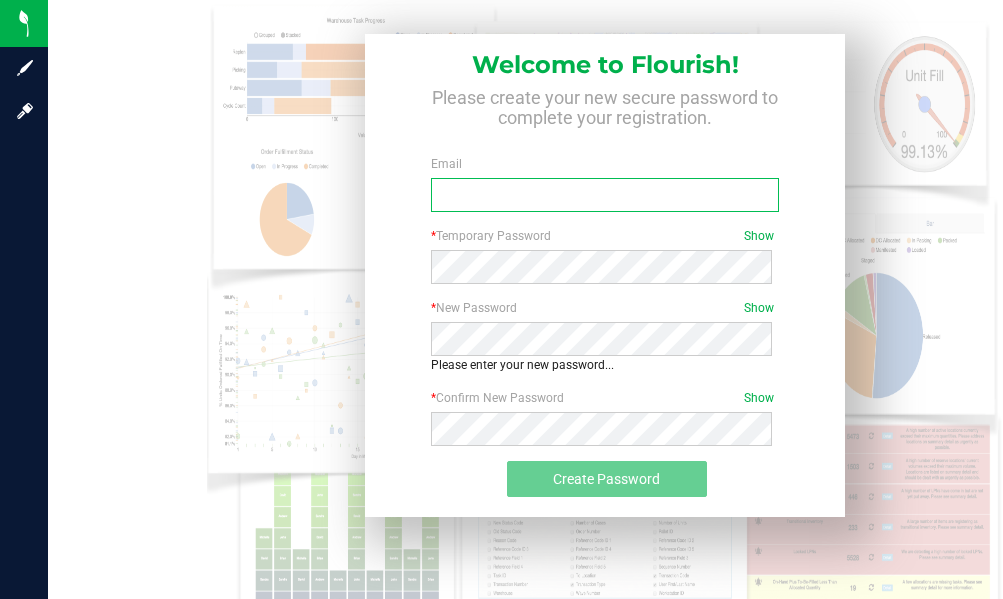 click on "Email" at bounding box center [604, 195] 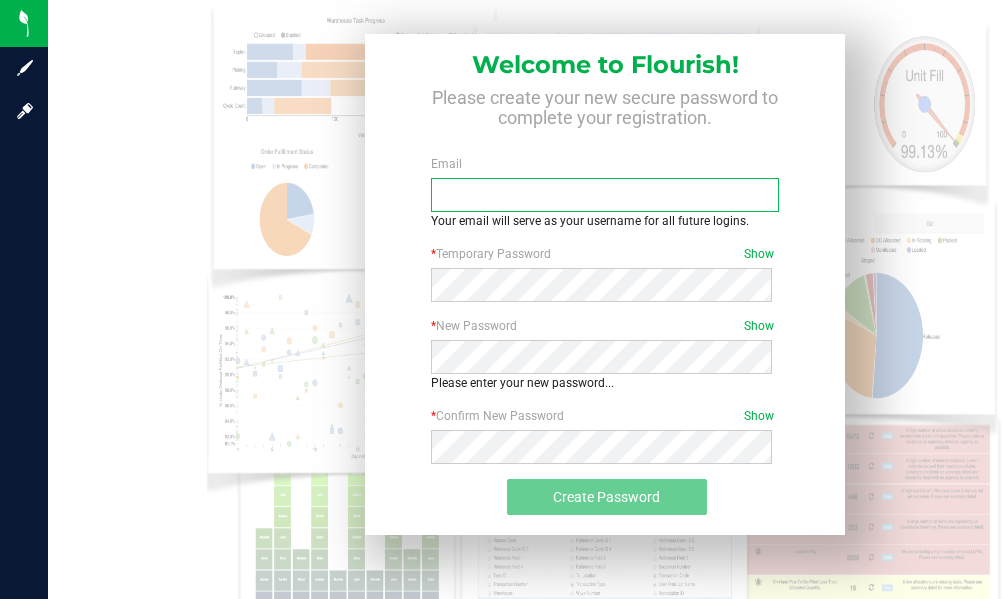 type on "[EMAIL]" 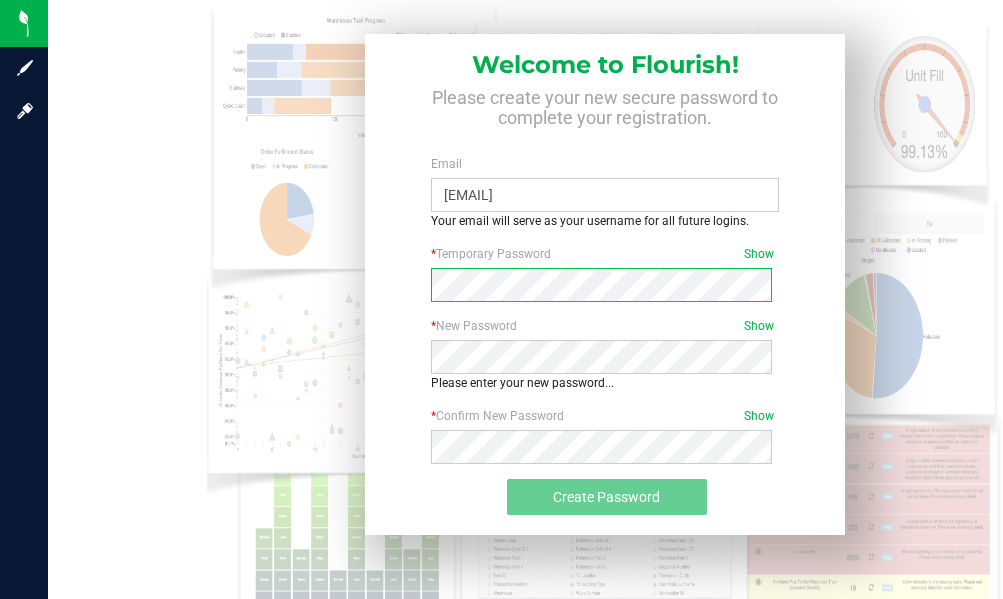click on "*
Temporary Password
Show
Required" at bounding box center (605, 281) 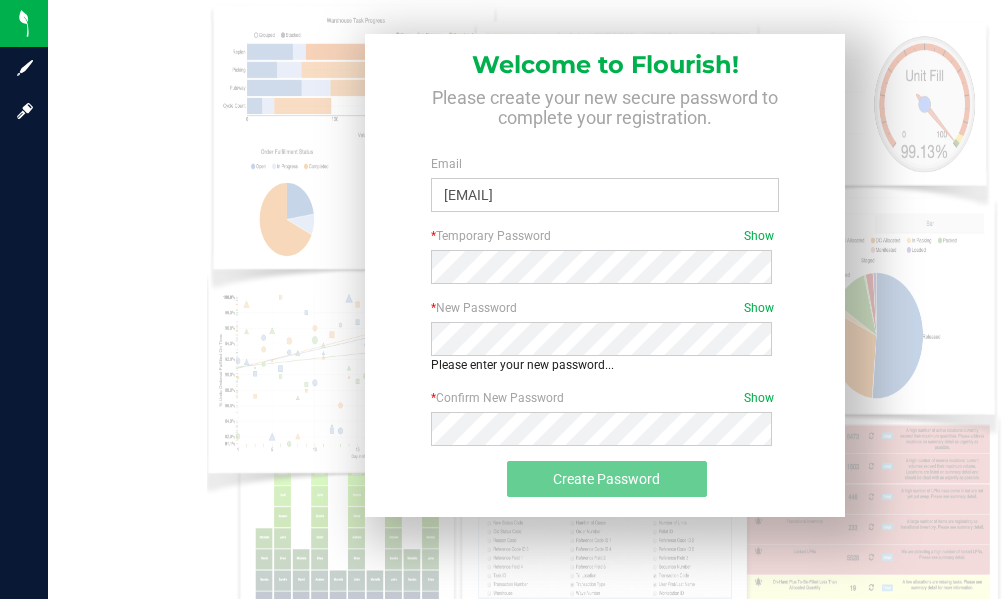 click on "Welcome to Flourish!
Please create your new secure password to complete your registration.
Email
[EMAIL]
Required
*
Temporary Password
Show
Required
*
New Password
Show
Required" at bounding box center (605, 275) 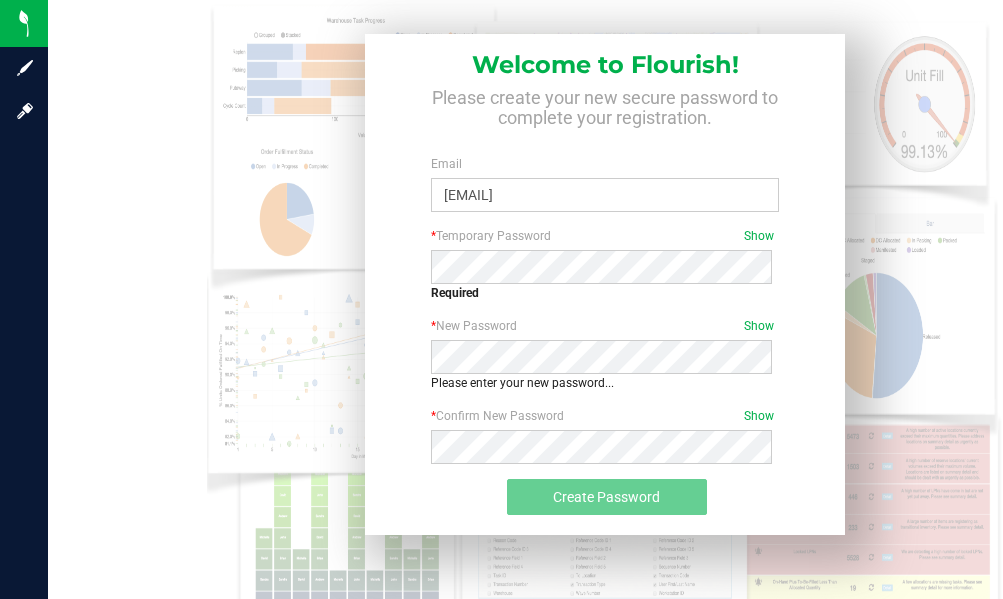drag, startPoint x: 854, startPoint y: 219, endPoint x: 847, endPoint y: 552, distance: 333.07358 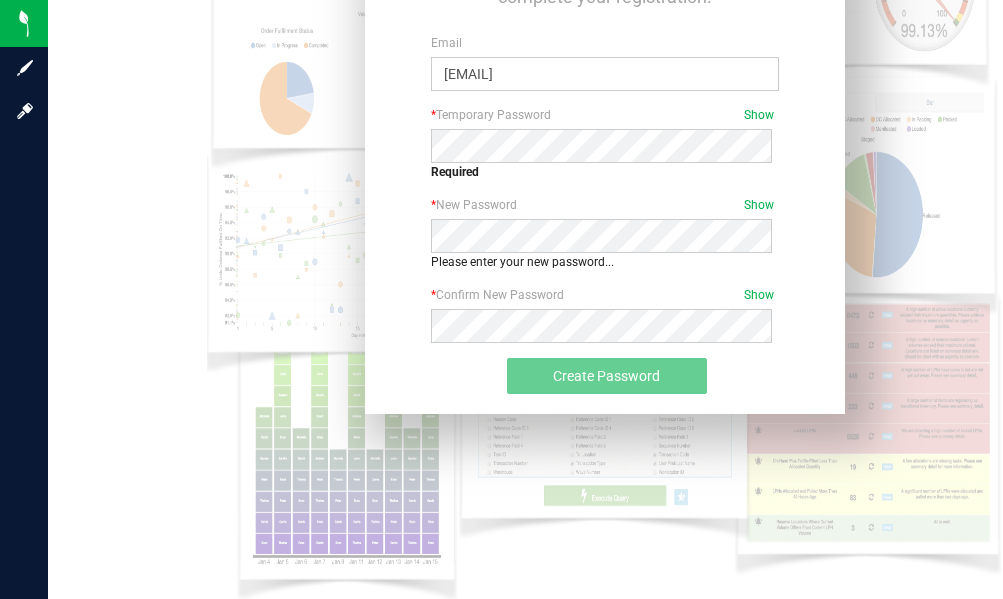 scroll, scrollTop: 0, scrollLeft: 0, axis: both 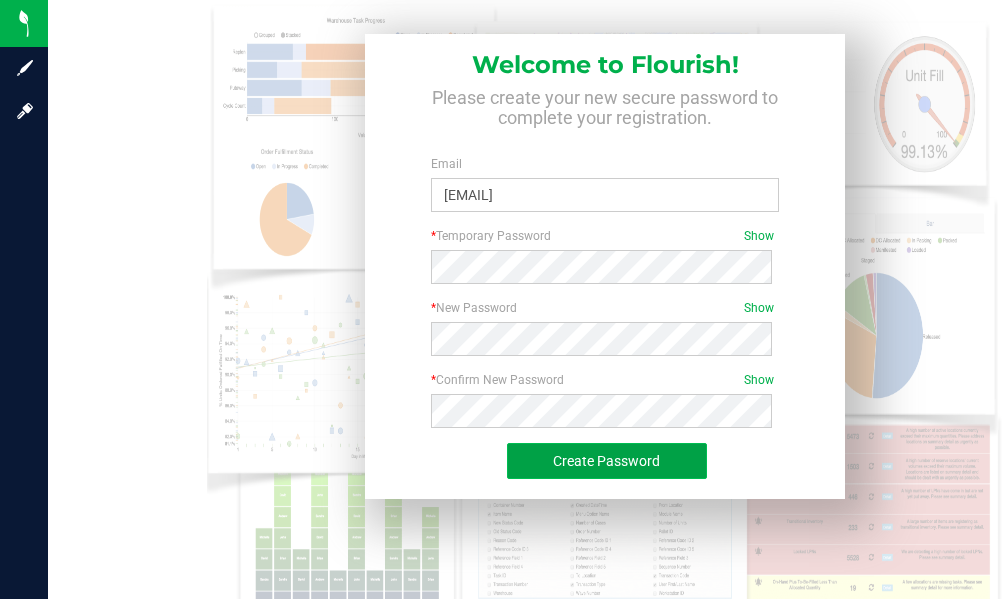 click on "Create Password" at bounding box center [607, 461] 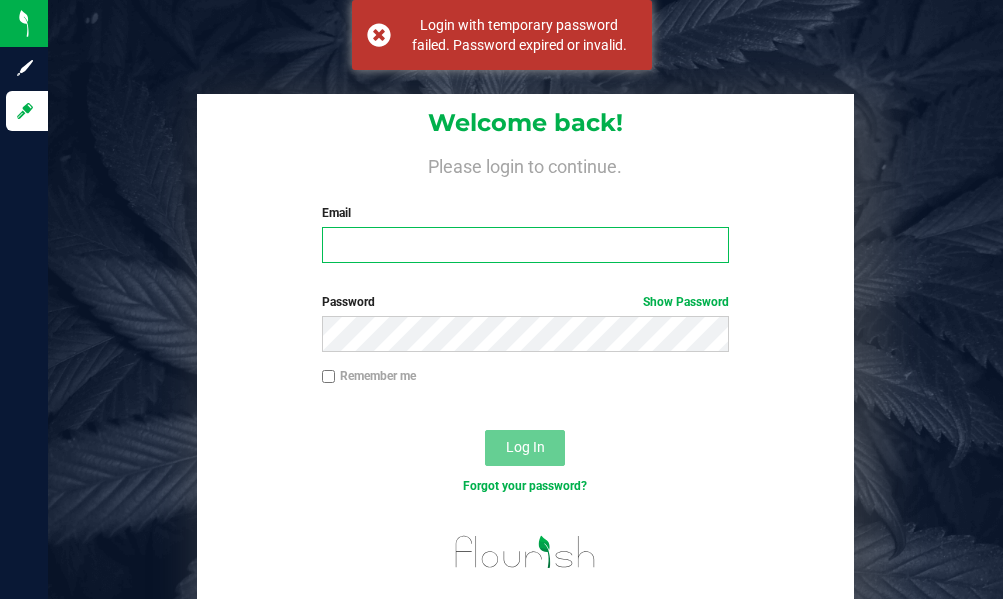type on "[EMAIL]" 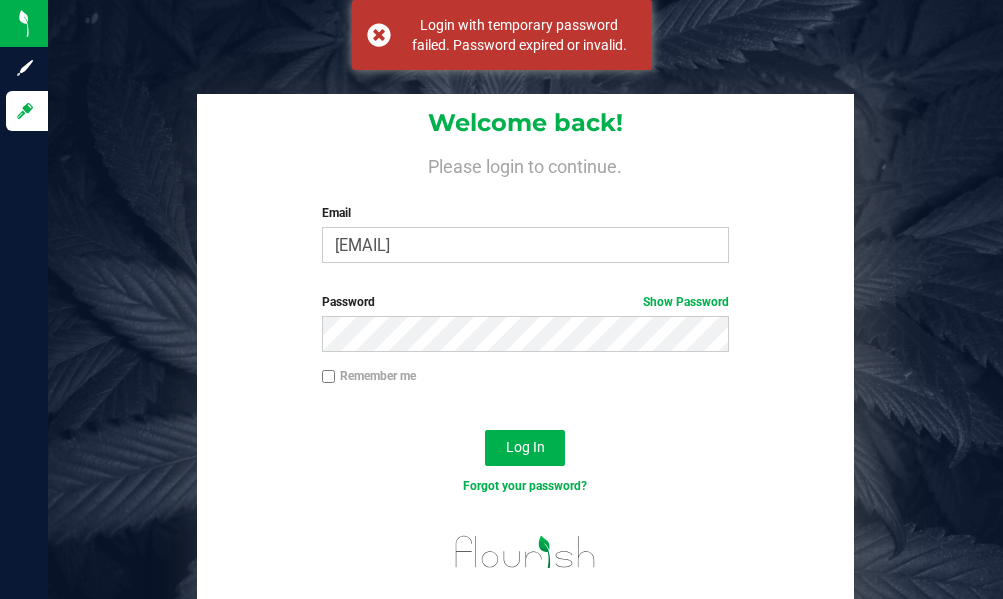 click on "Welcome back!
Please login to continue.
Email
[EMAIL]
Required
Please format your email correctly." at bounding box center [525, 186] 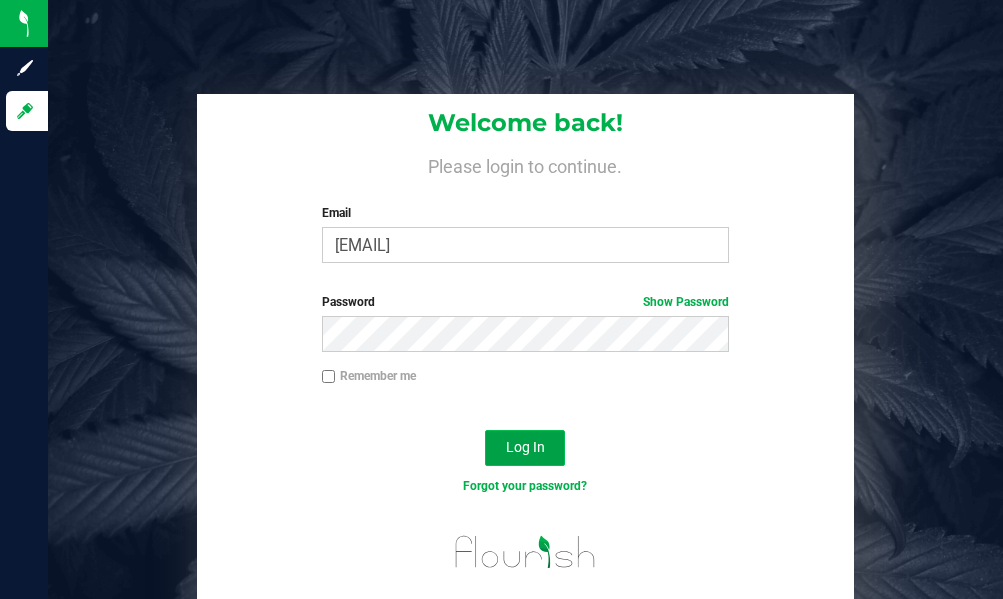 click on "Log In" at bounding box center [525, 447] 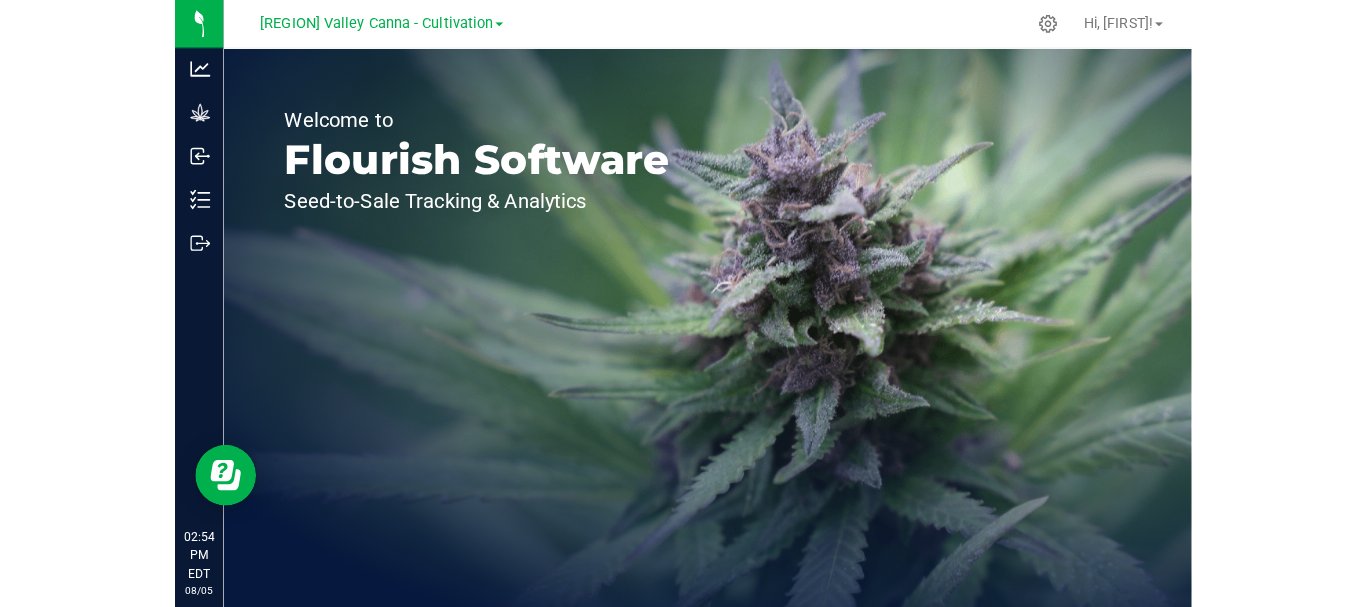 scroll, scrollTop: 0, scrollLeft: 0, axis: both 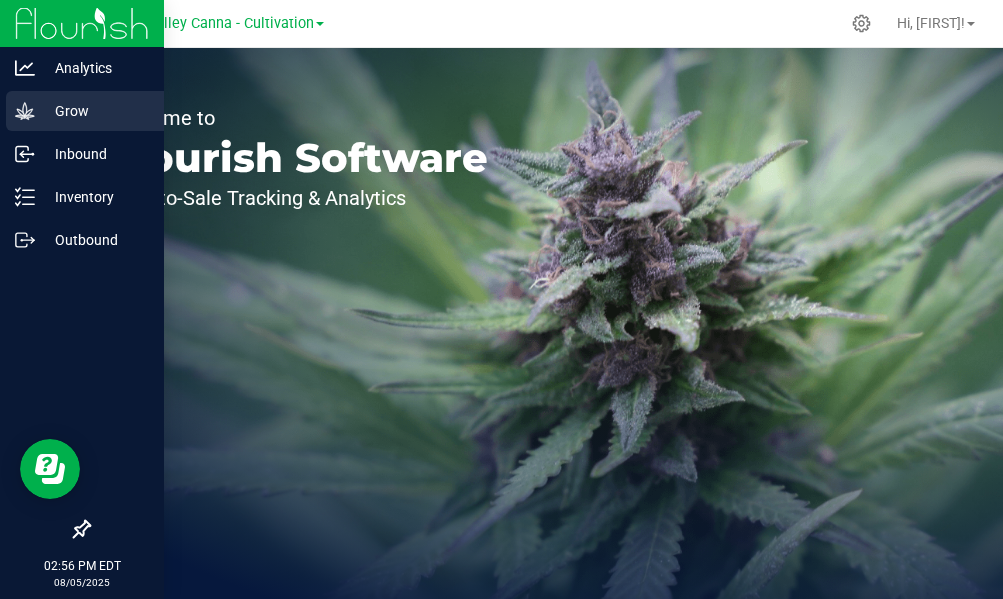 click on "Grow" at bounding box center [95, 111] 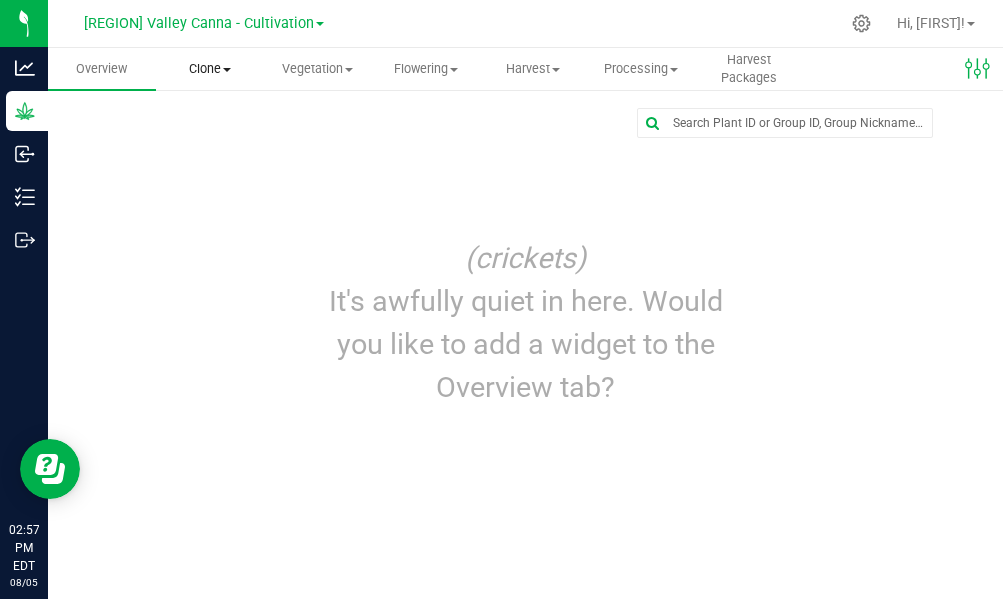 click on "Clone" at bounding box center [210, 69] 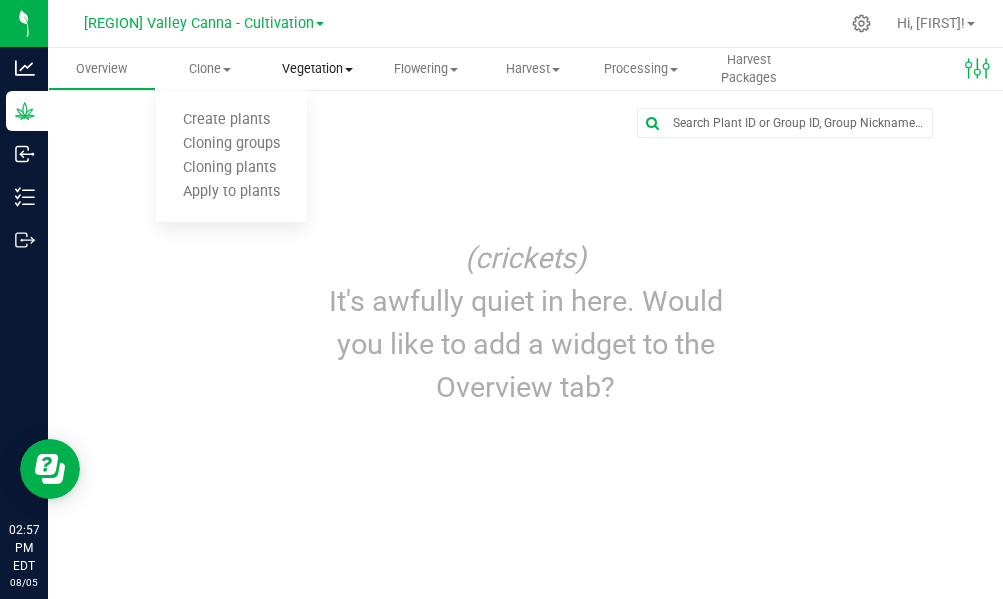 click on "Vegetation" at bounding box center (318, 69) 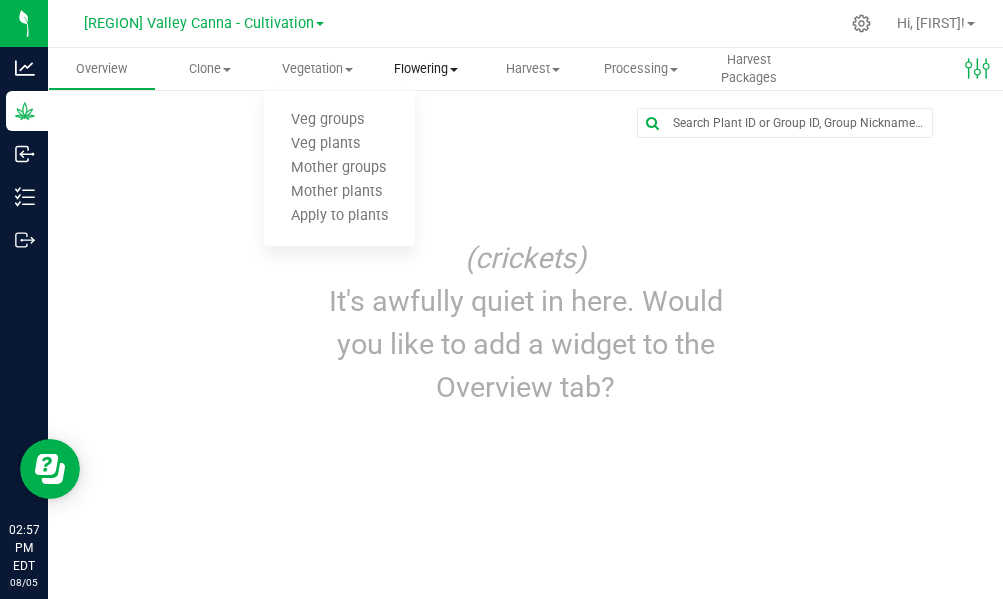 click on "Flowering" at bounding box center [426, 69] 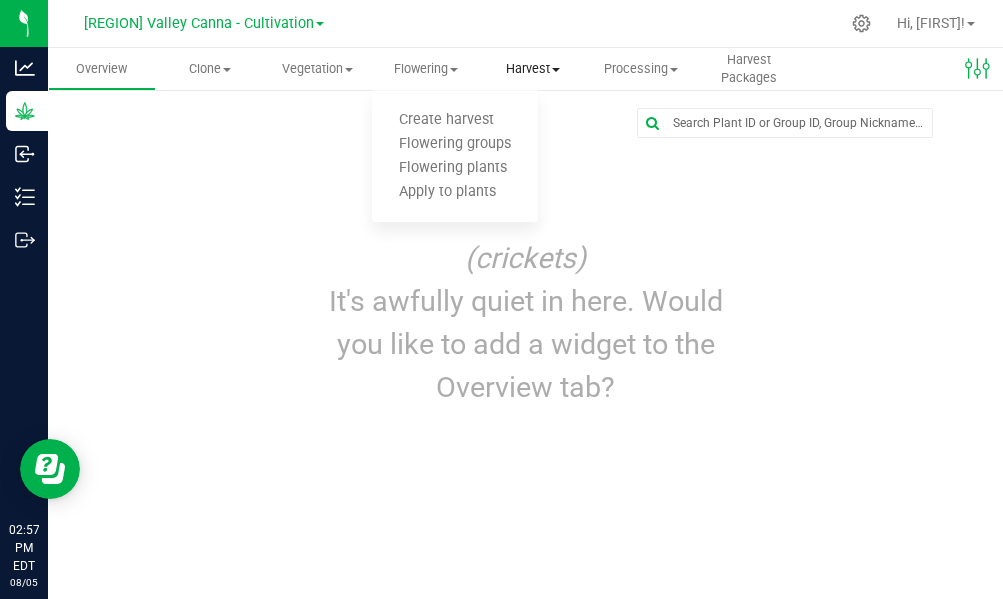 click on "Harvest" at bounding box center (533, 69) 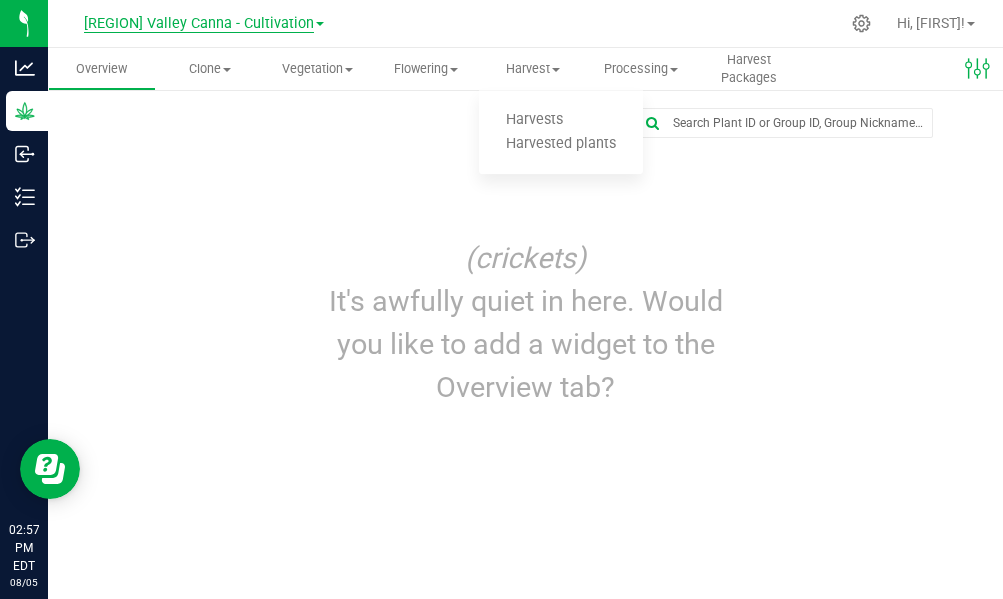 click on "[REGION] Valley Canna - Cultivation" at bounding box center (199, 24) 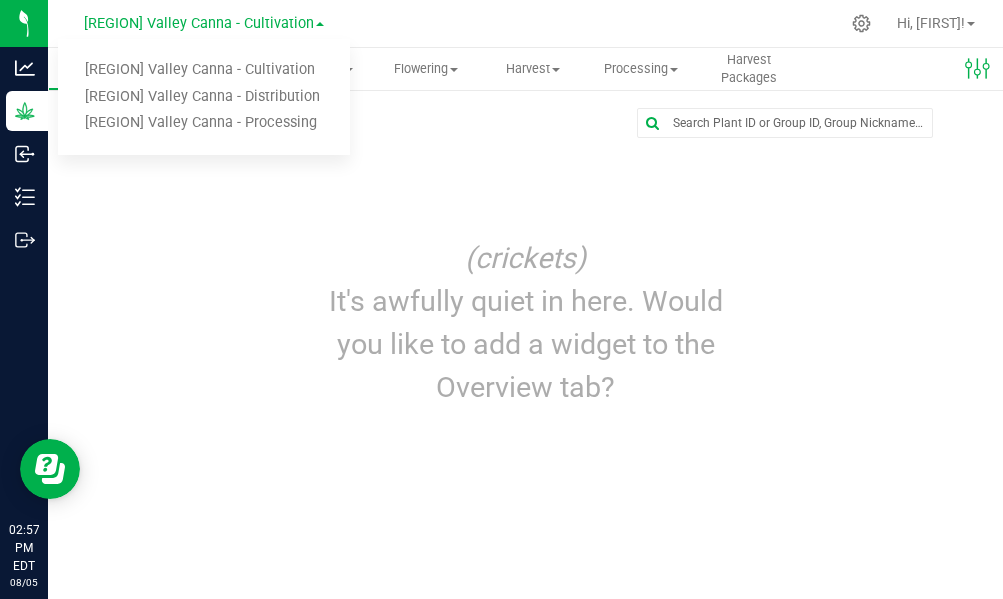 click at bounding box center (525, 123) 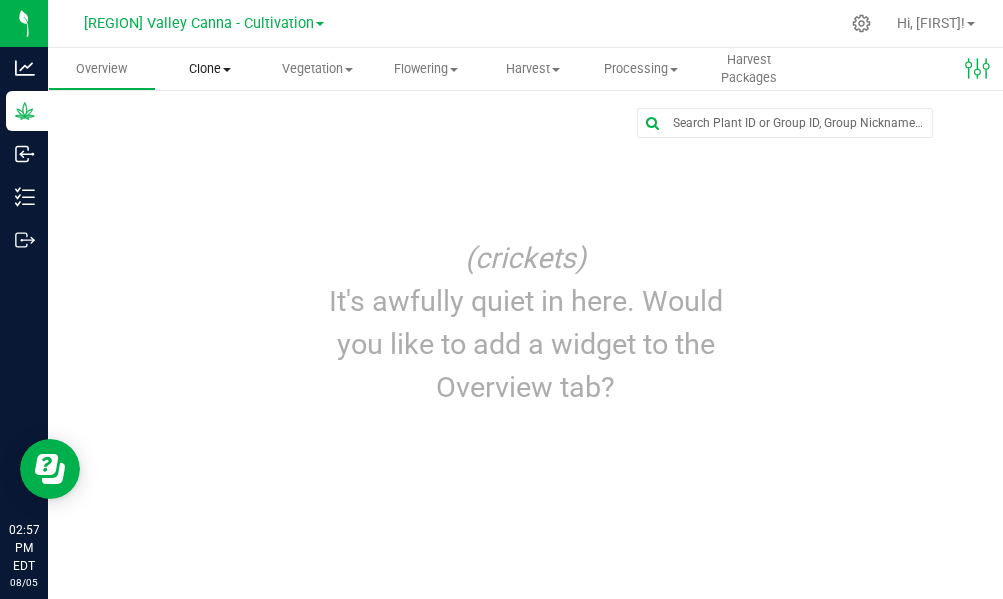 click on "Clone" at bounding box center [210, 69] 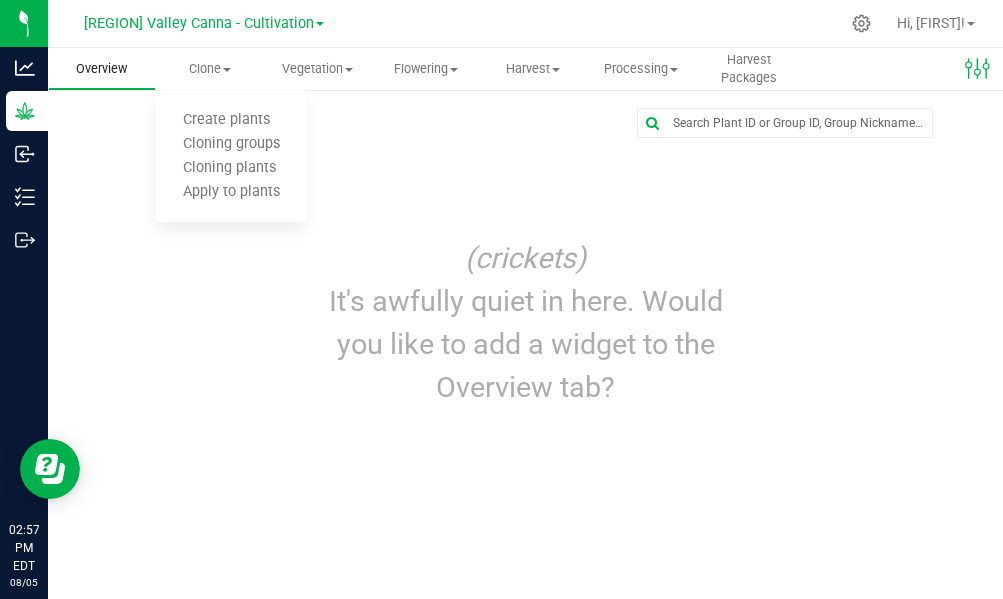 click on "Overview" at bounding box center [101, 69] 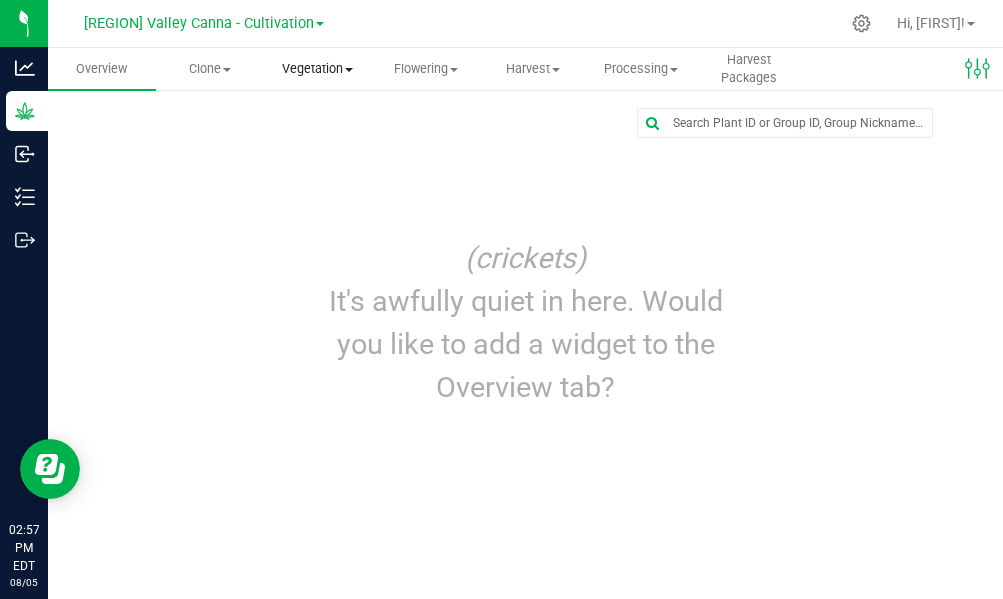 click on "Vegetation" at bounding box center [318, 69] 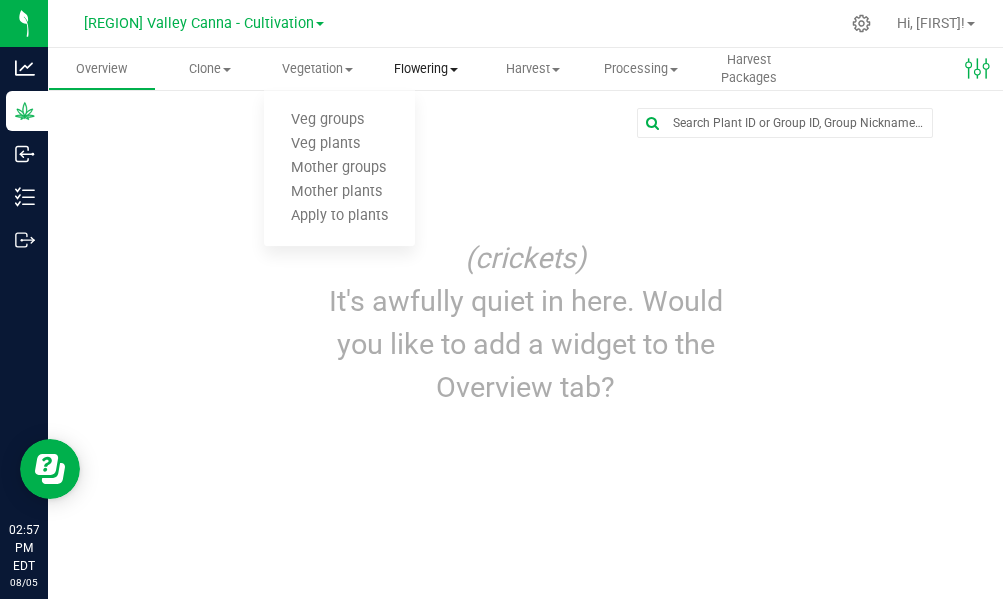 click on "Flowering" at bounding box center [426, 69] 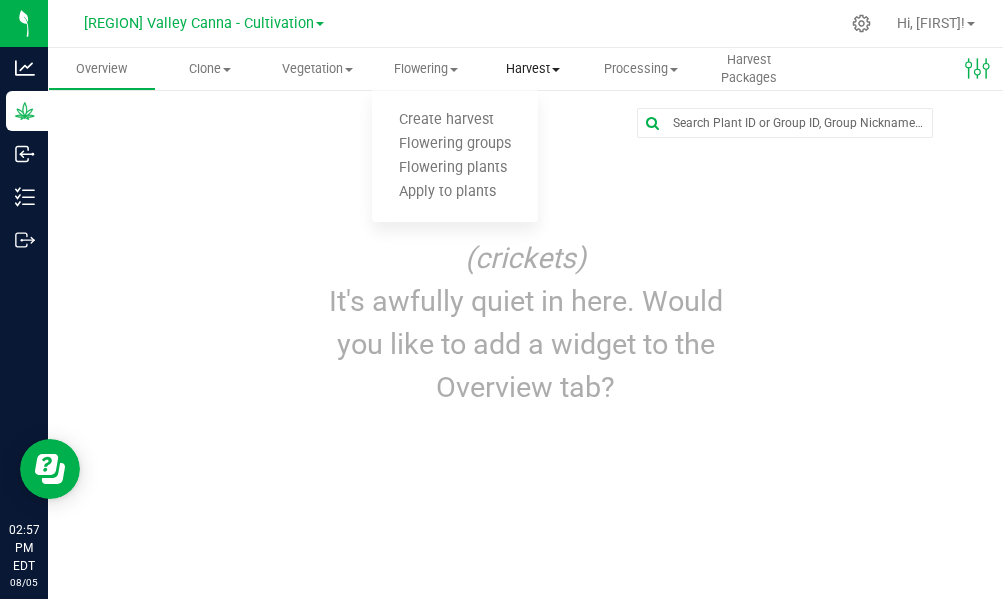 click on "Harvest" at bounding box center [533, 69] 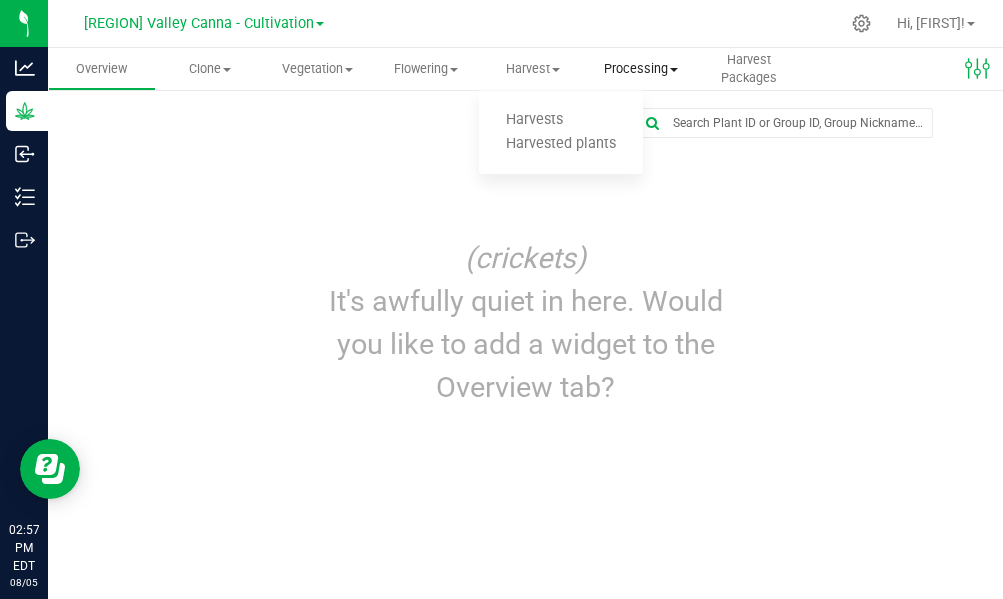 click on "Processing" at bounding box center (641, 69) 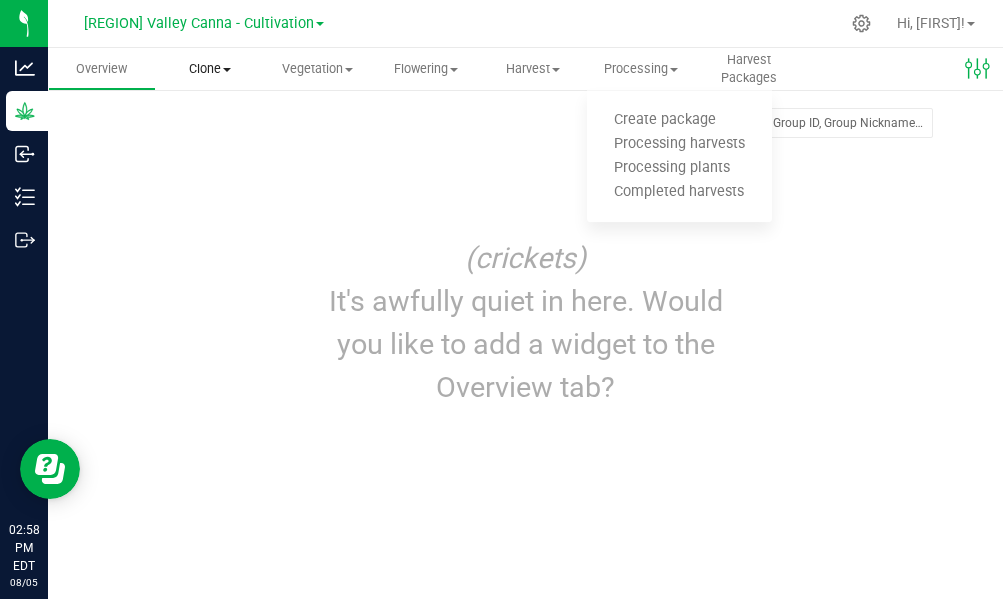 click at bounding box center [227, 70] 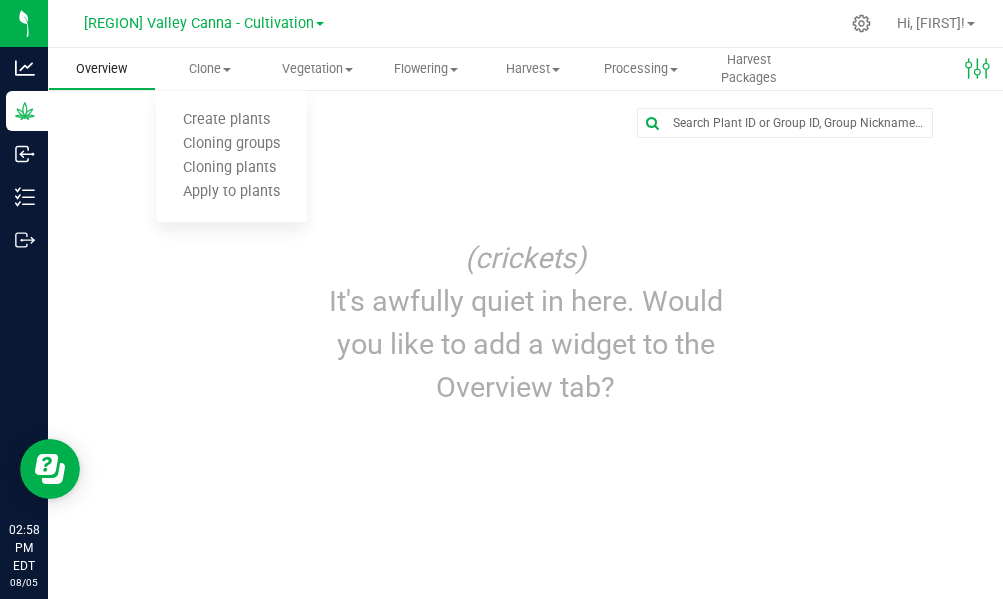click on "Overview" at bounding box center [101, 69] 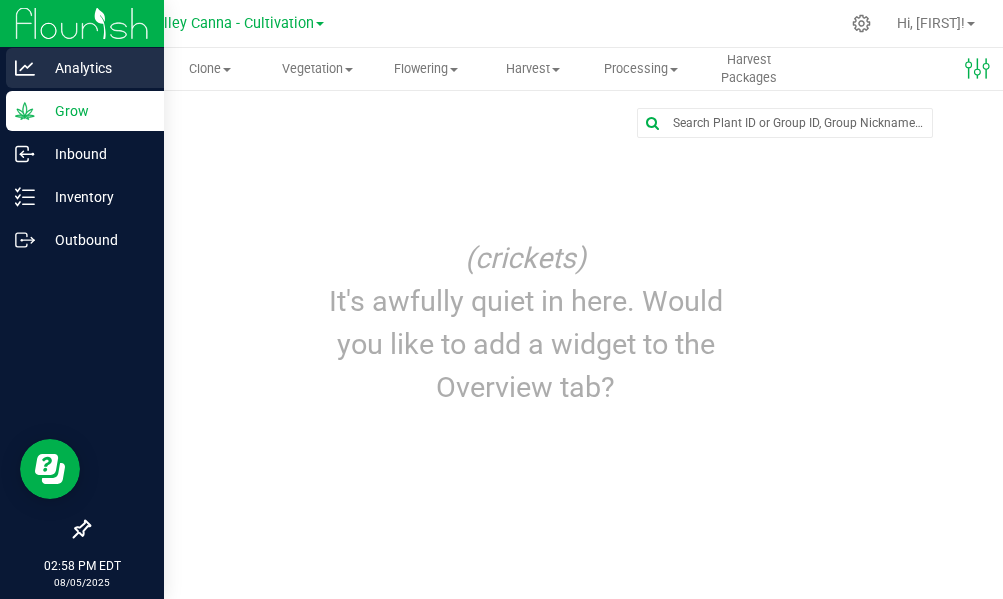click on "Analytics" at bounding box center (95, 68) 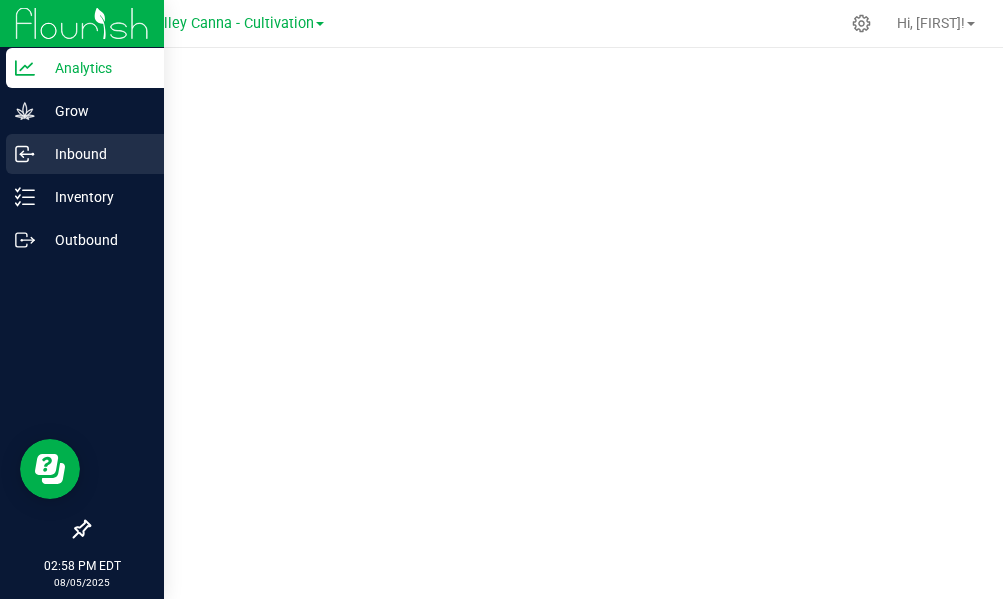 click on "Inbound" at bounding box center [95, 154] 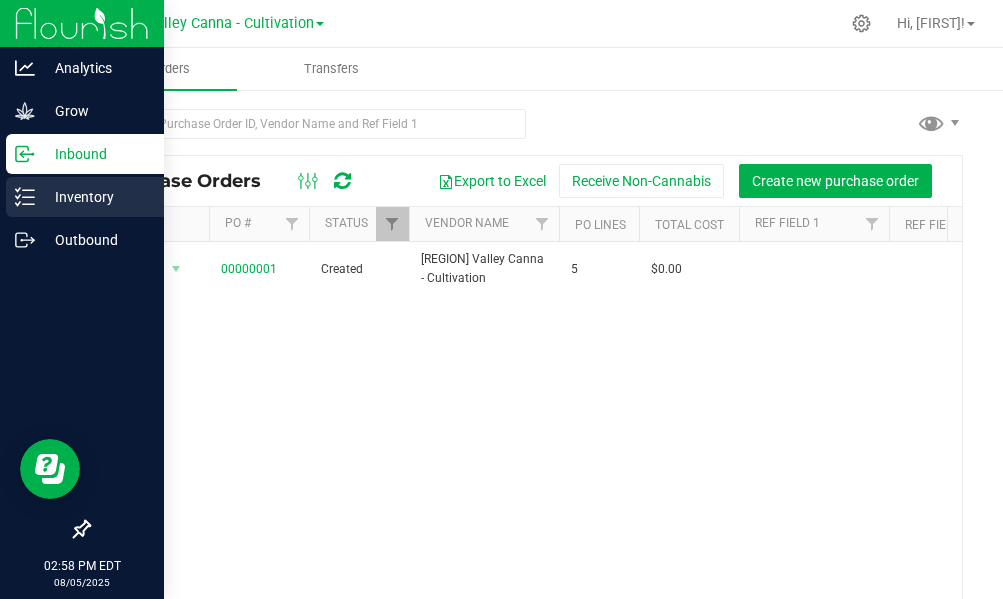 click on "Inventory" at bounding box center (95, 197) 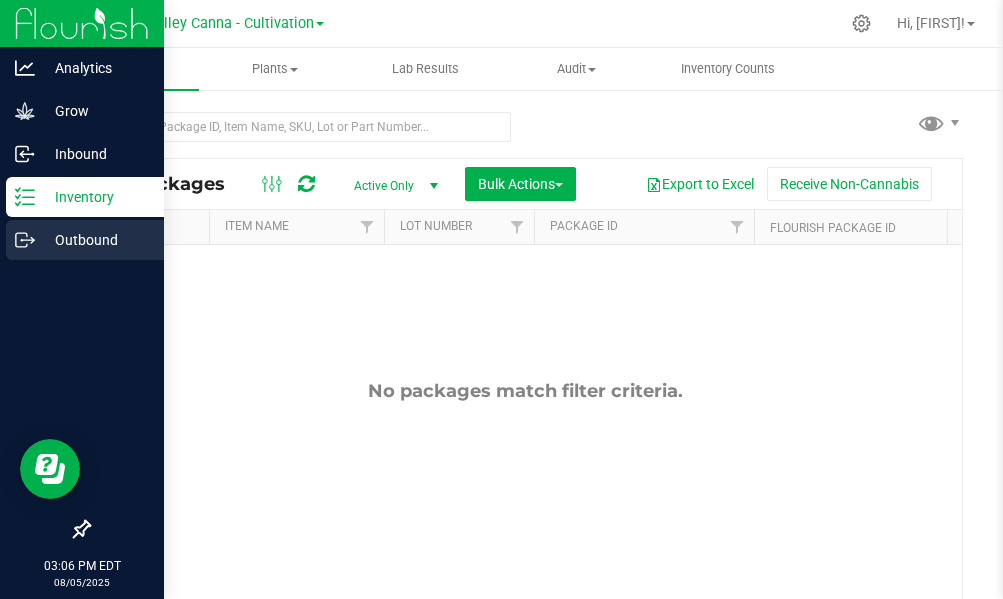 click on "Outbound" at bounding box center [95, 240] 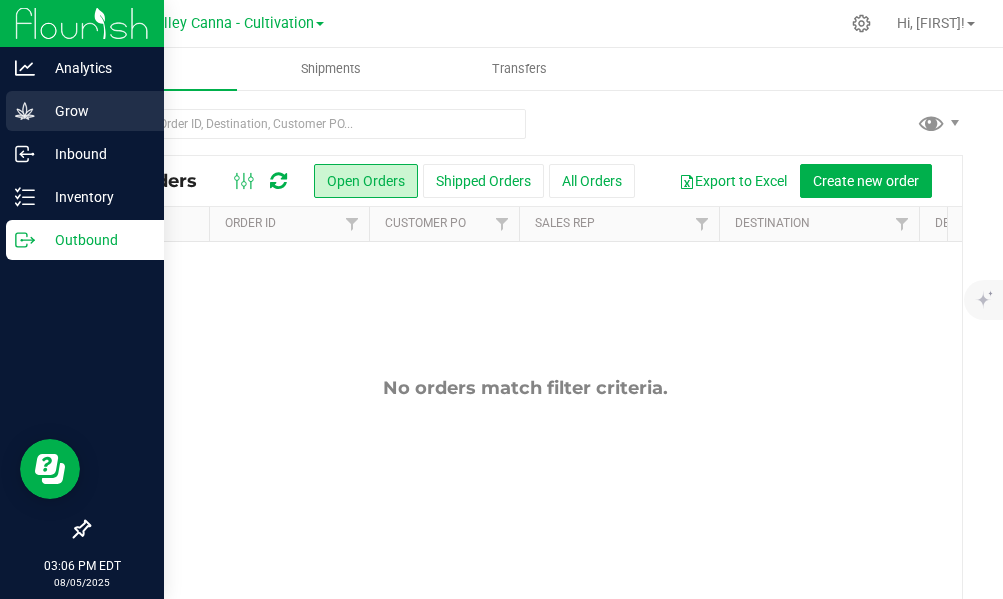 click on "Grow" at bounding box center [95, 111] 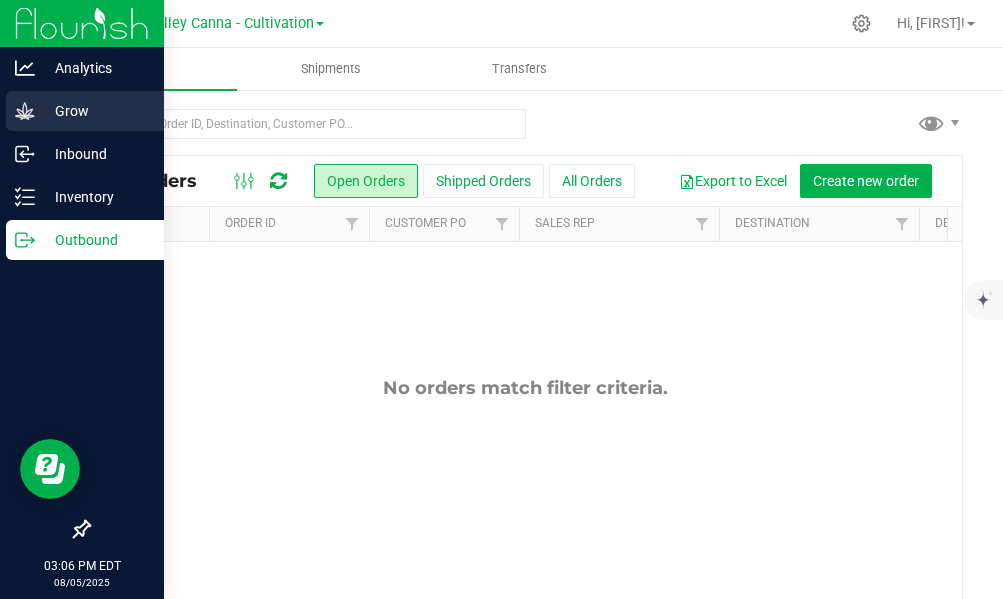 click on "Grow" at bounding box center (95, 111) 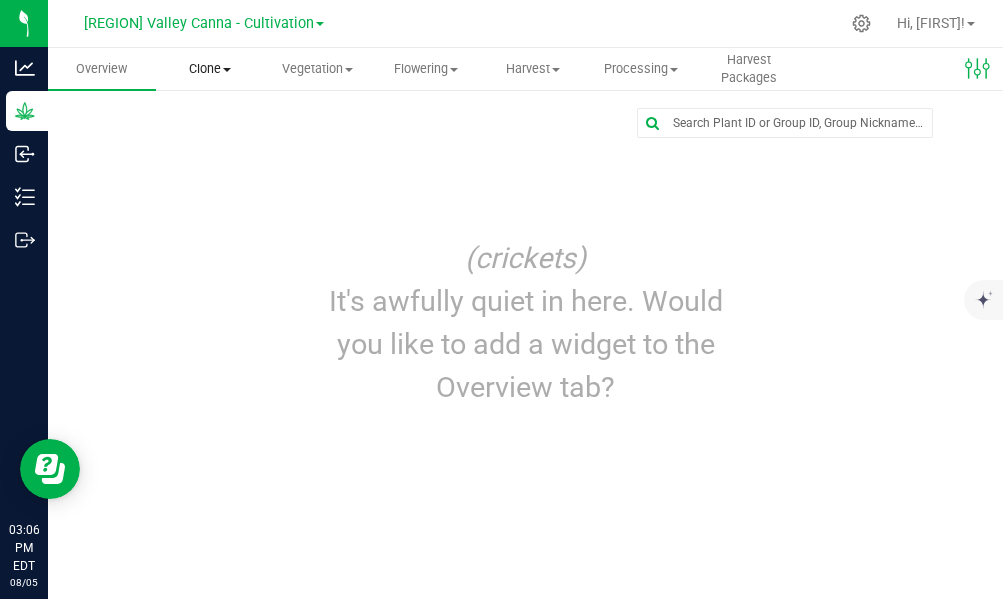 click on "Clone
Create plants
Cloning groups
Cloning plants
Apply to plants" at bounding box center [210, 69] 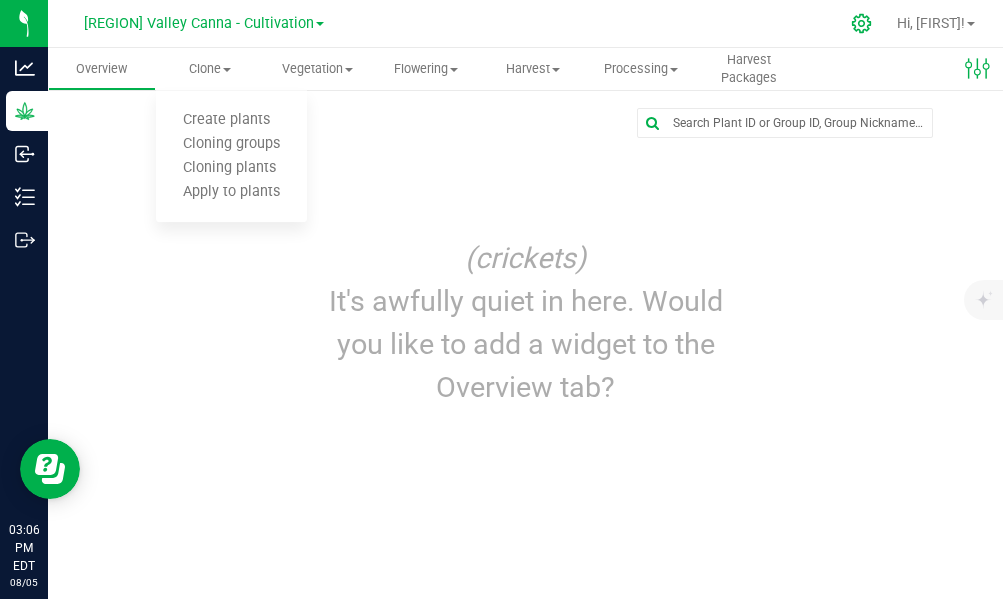 click 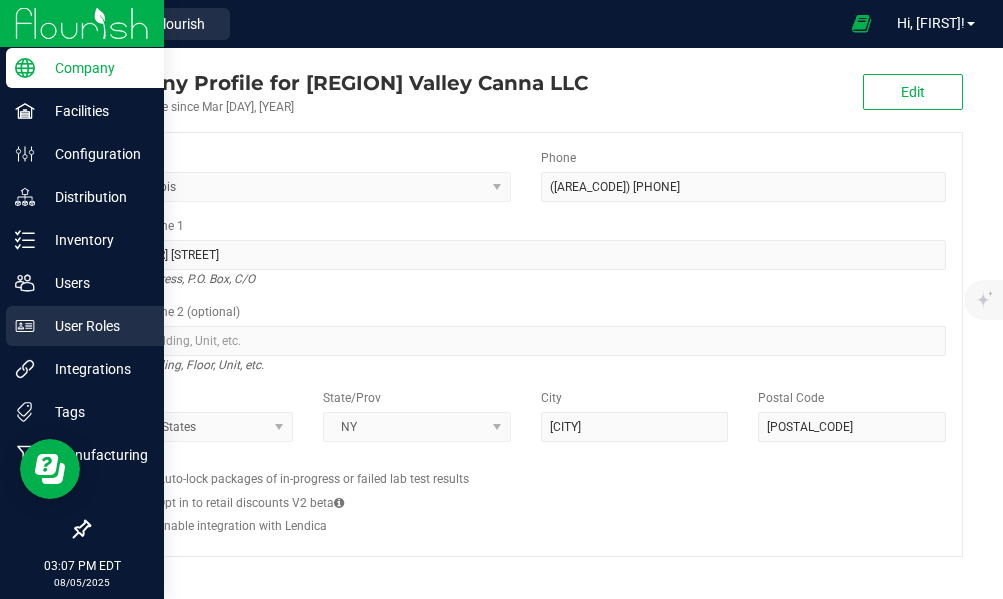 click on "User Roles" at bounding box center [95, 326] 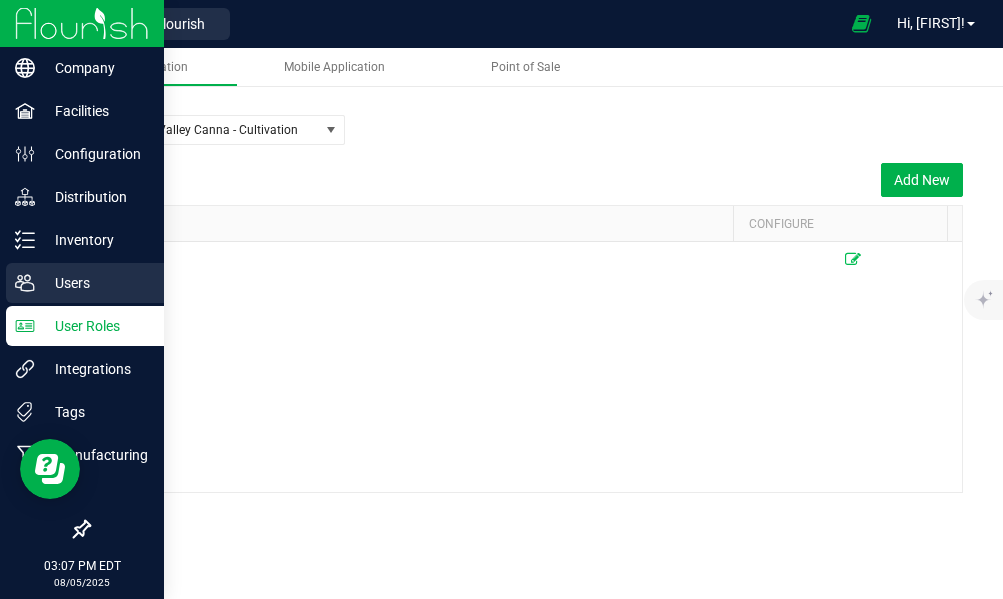click on "Users" at bounding box center [95, 283] 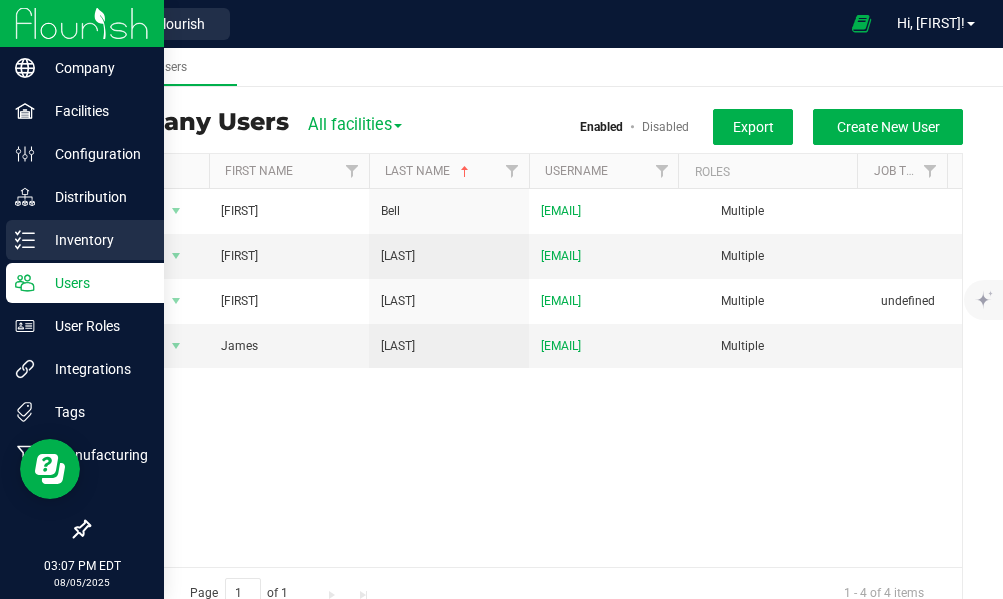 click 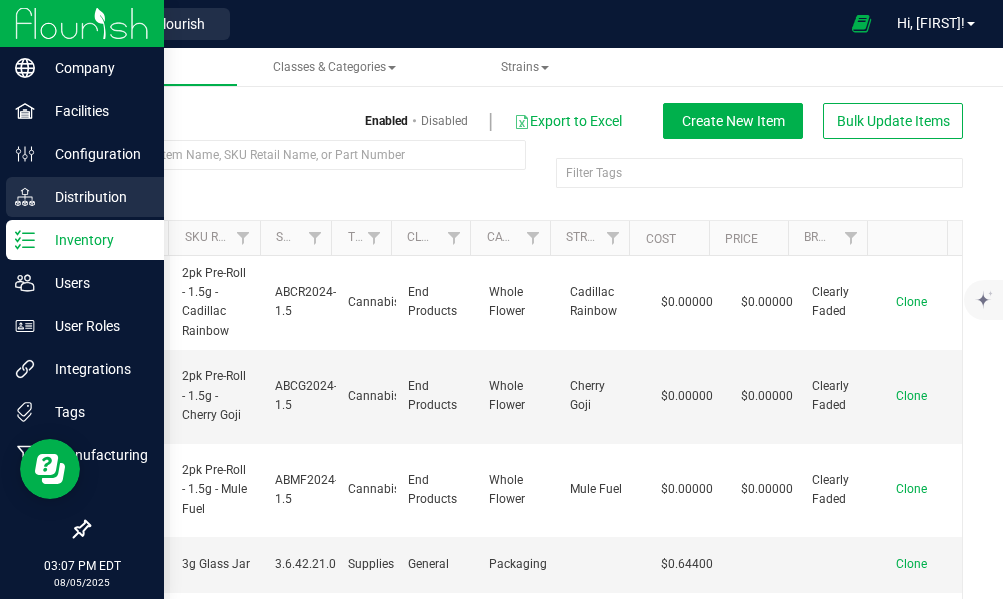 click 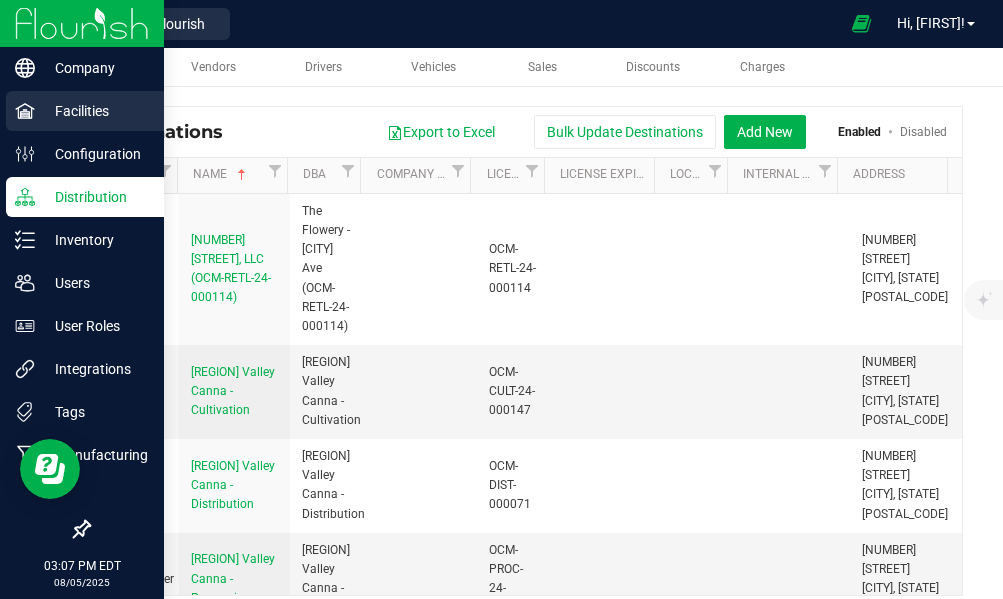 click on "Facilities" at bounding box center (95, 111) 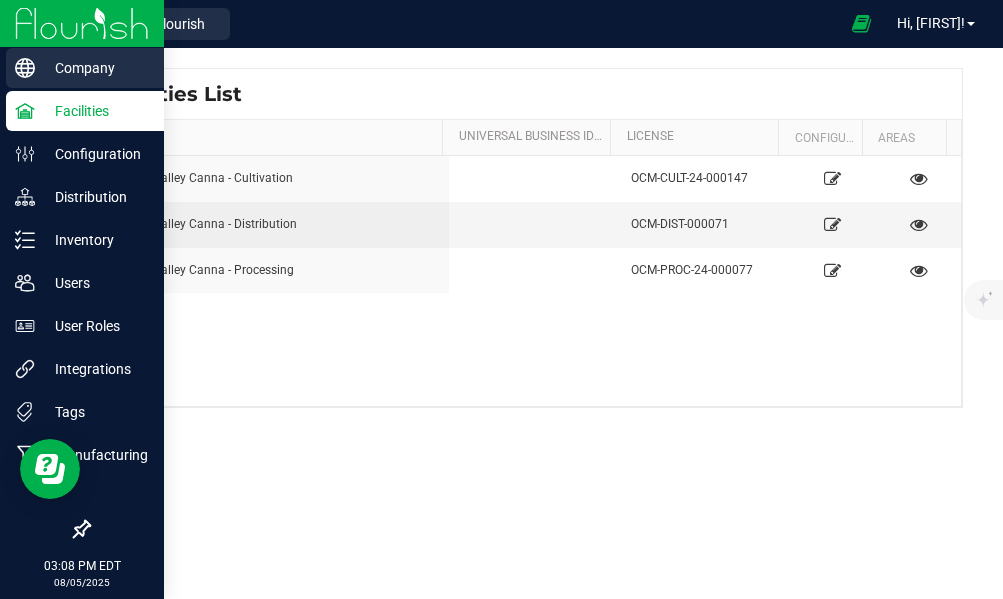 click on "Company" at bounding box center (95, 68) 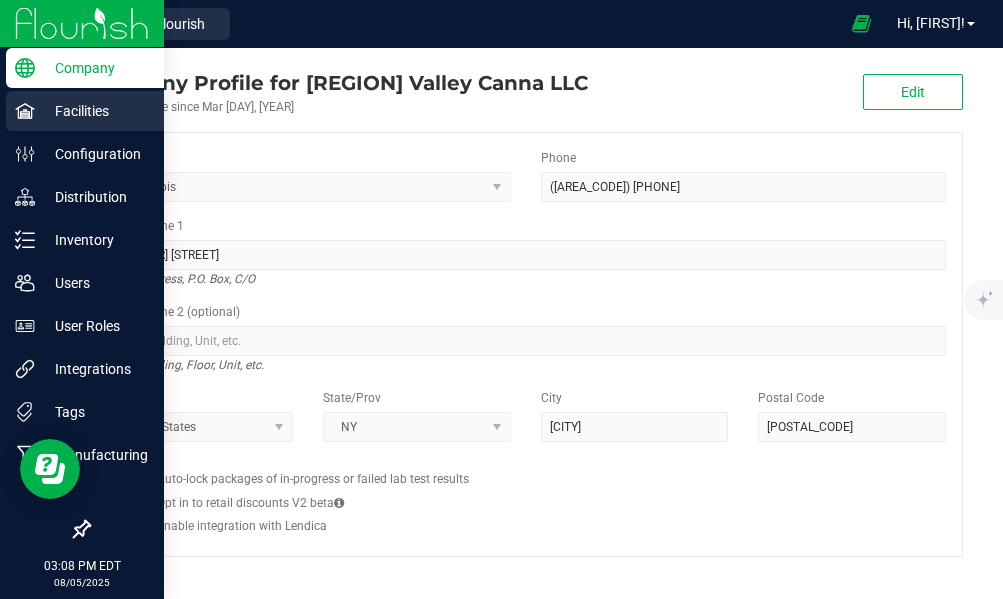 click on "Facilities" at bounding box center (95, 111) 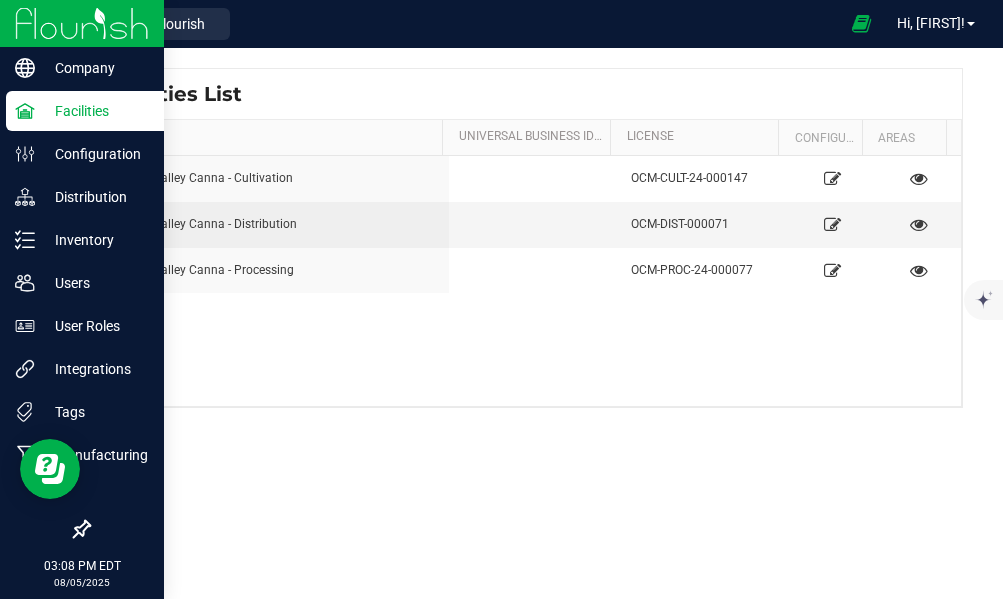 click on "Facilities" at bounding box center [82, 112] 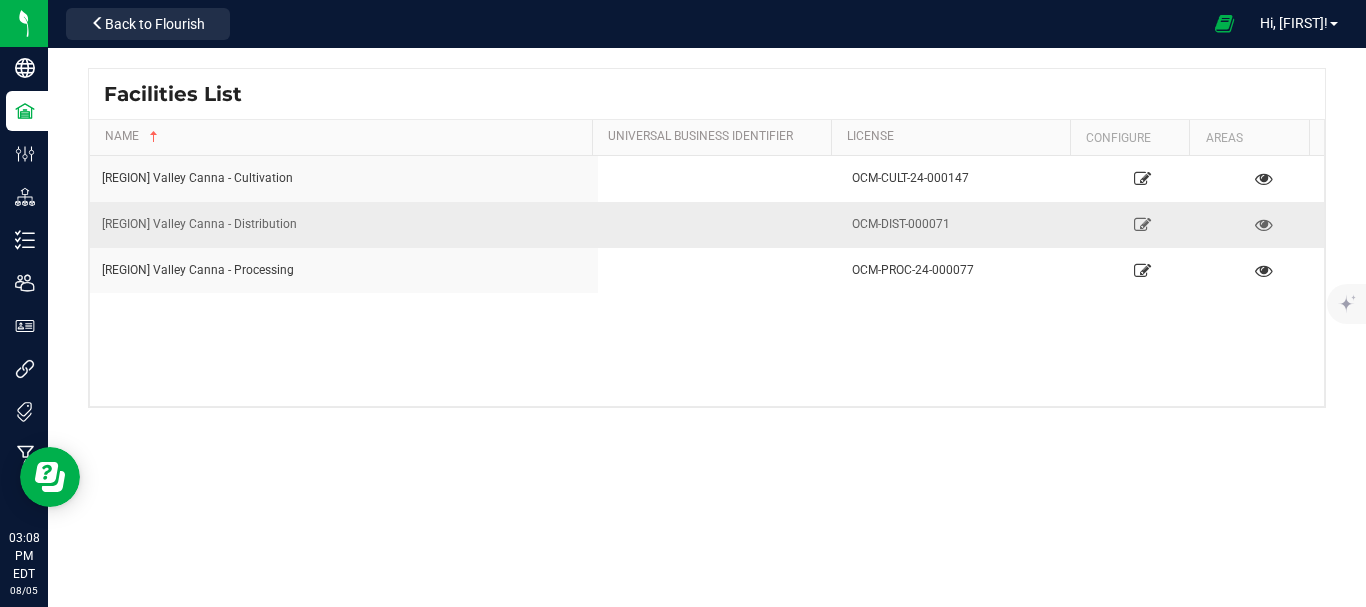 click on "[REGION] Valley Canna - Distribution" at bounding box center [344, 224] 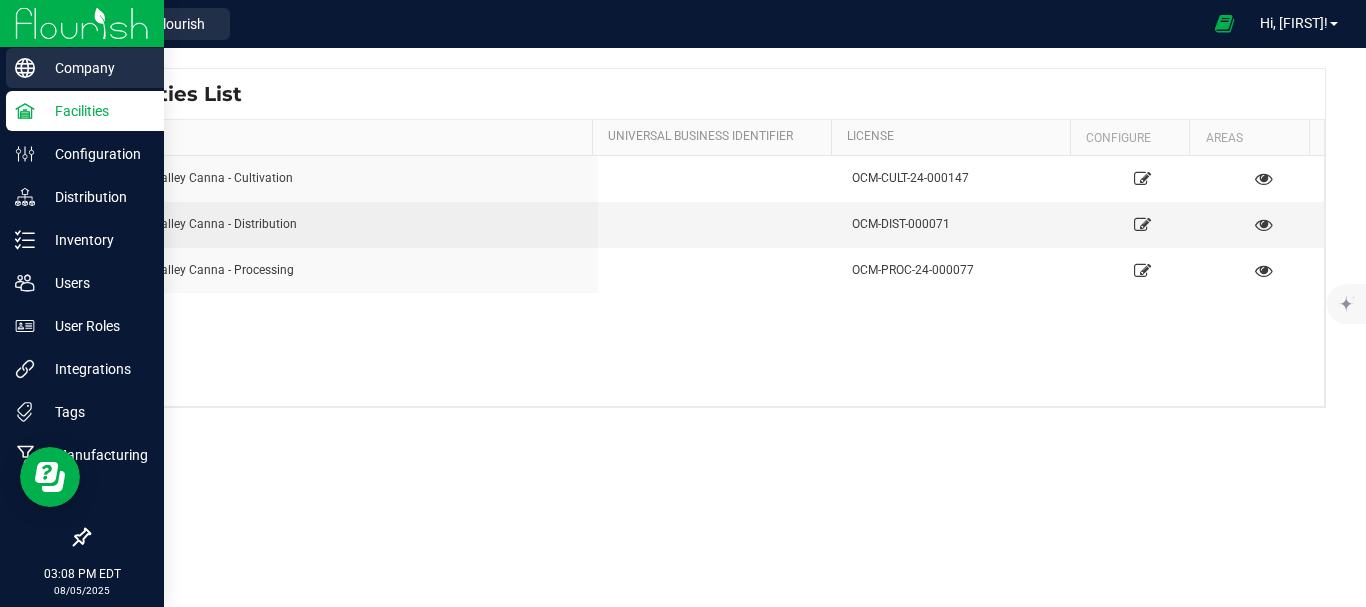 click on "Company" at bounding box center (85, 68) 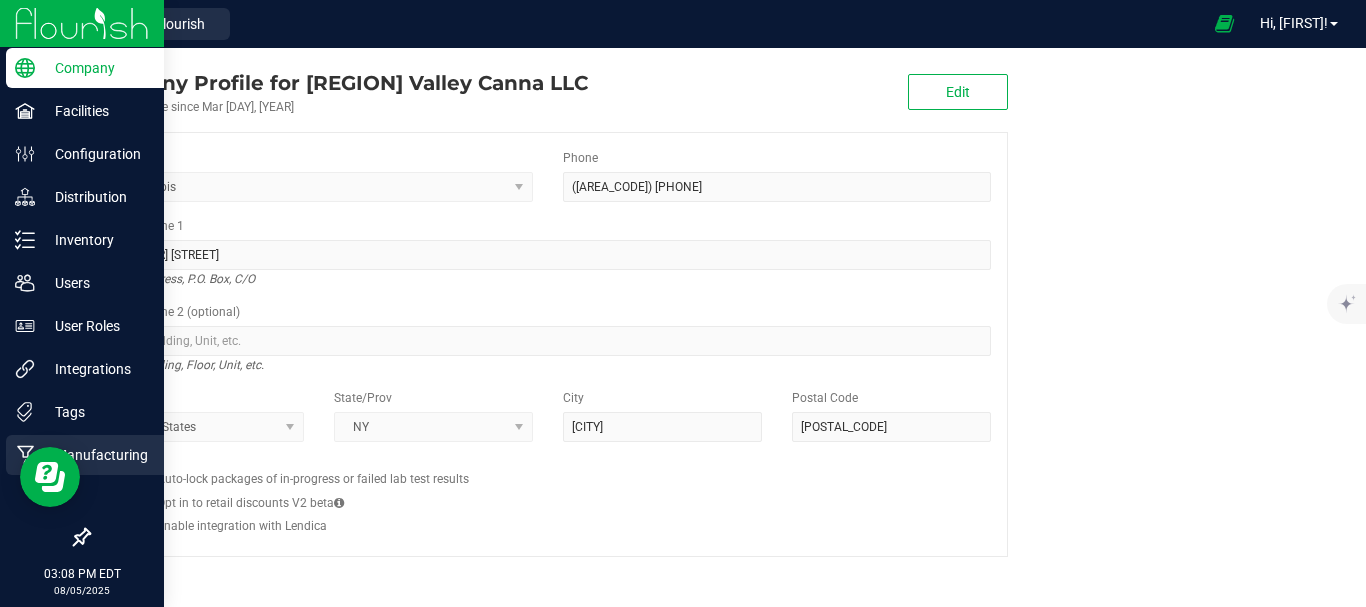 click on "Manufacturing" at bounding box center [95, 455] 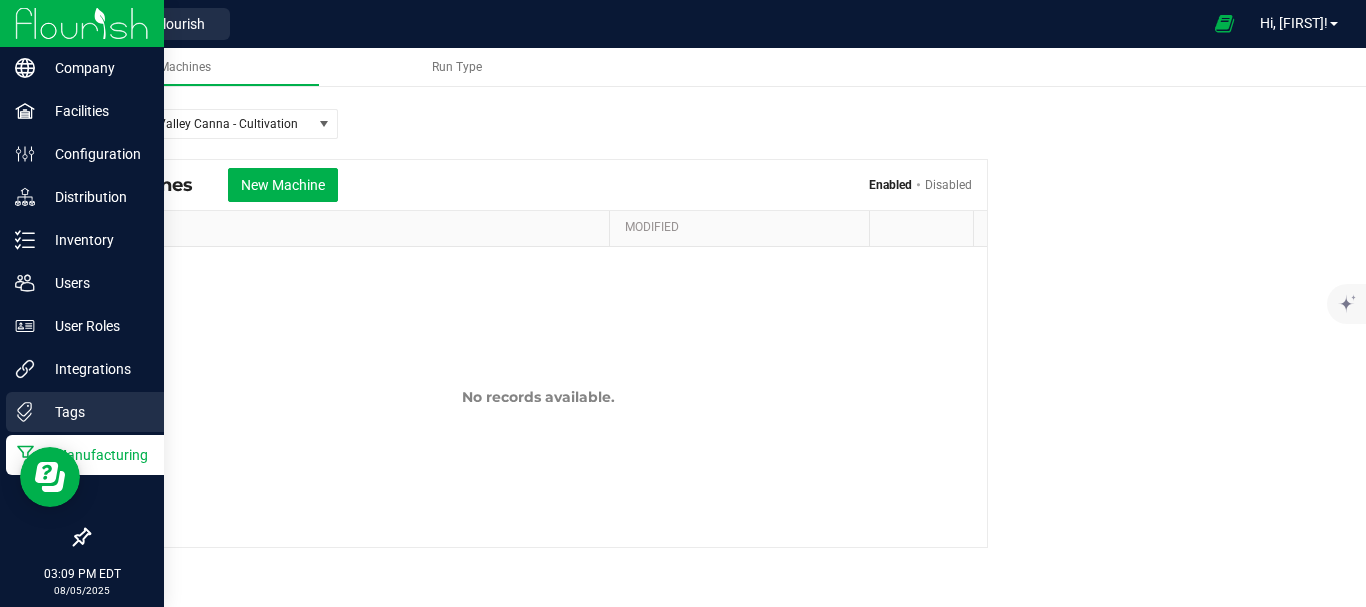 click on "Tags" at bounding box center [95, 412] 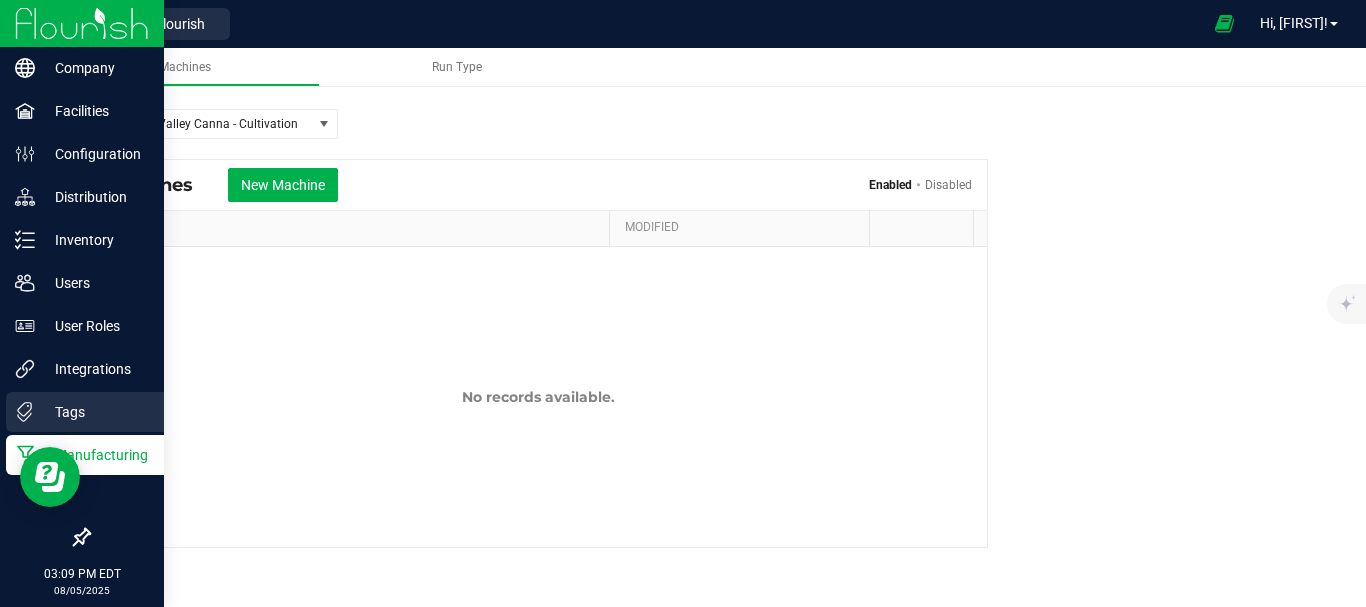 click on "Tags" at bounding box center [95, 412] 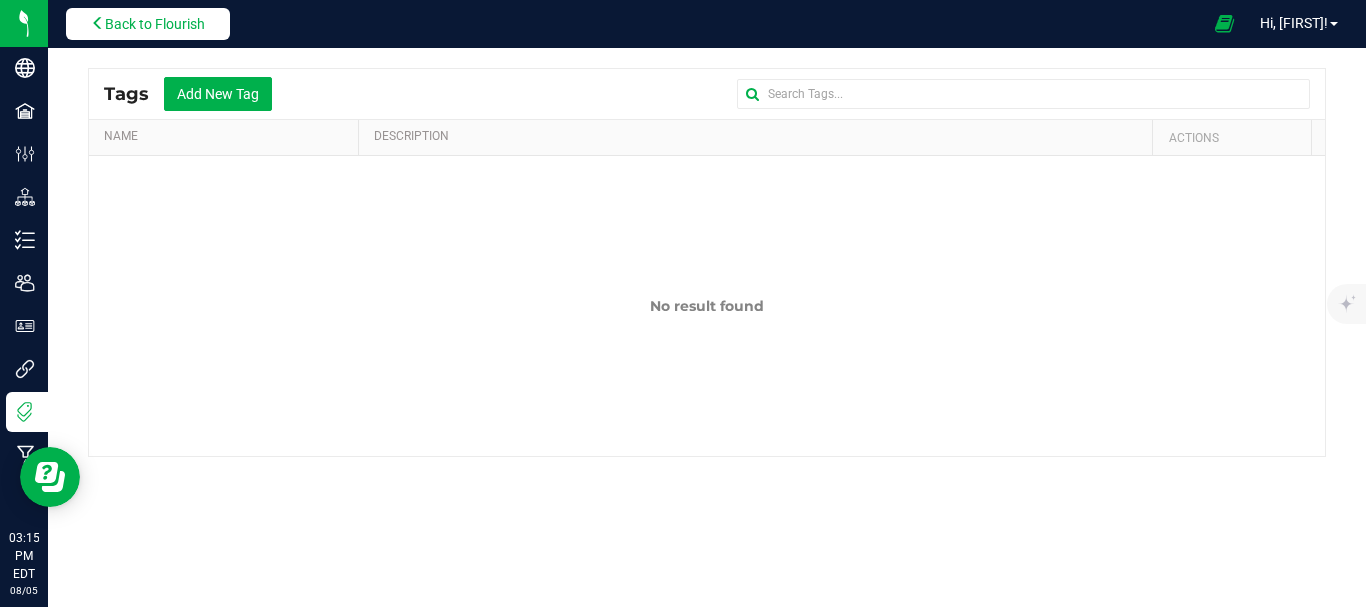 click at bounding box center (98, 23) 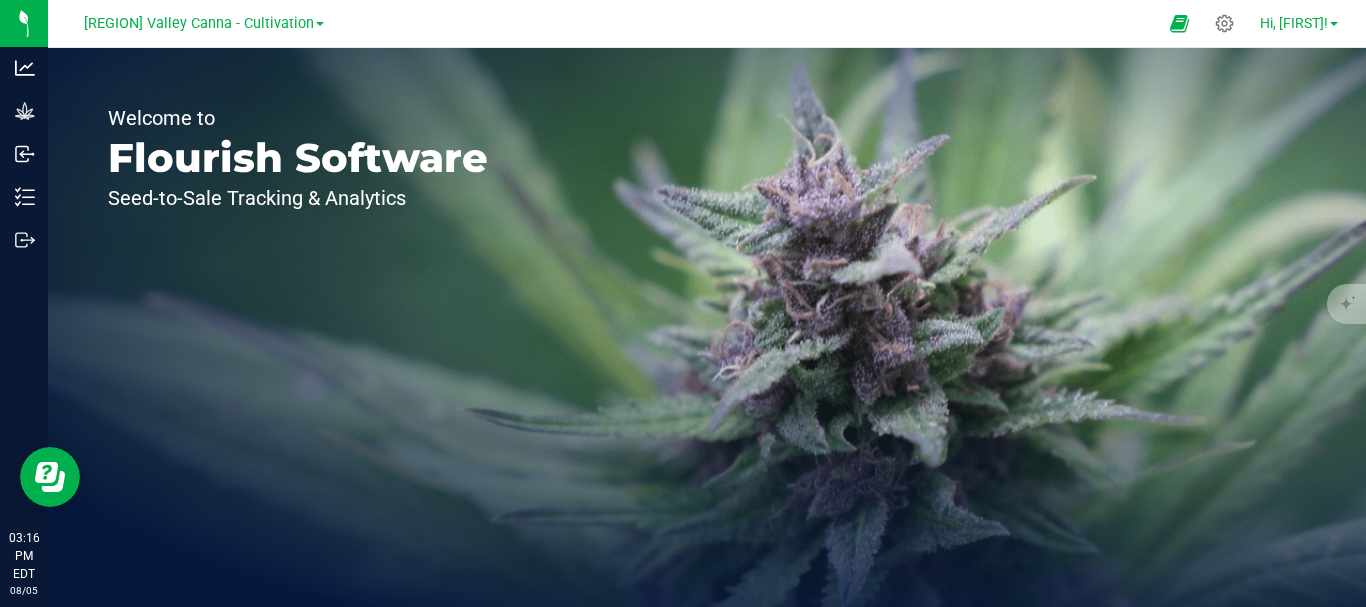 click on "Hi, [FIRST]!" at bounding box center (1294, 23) 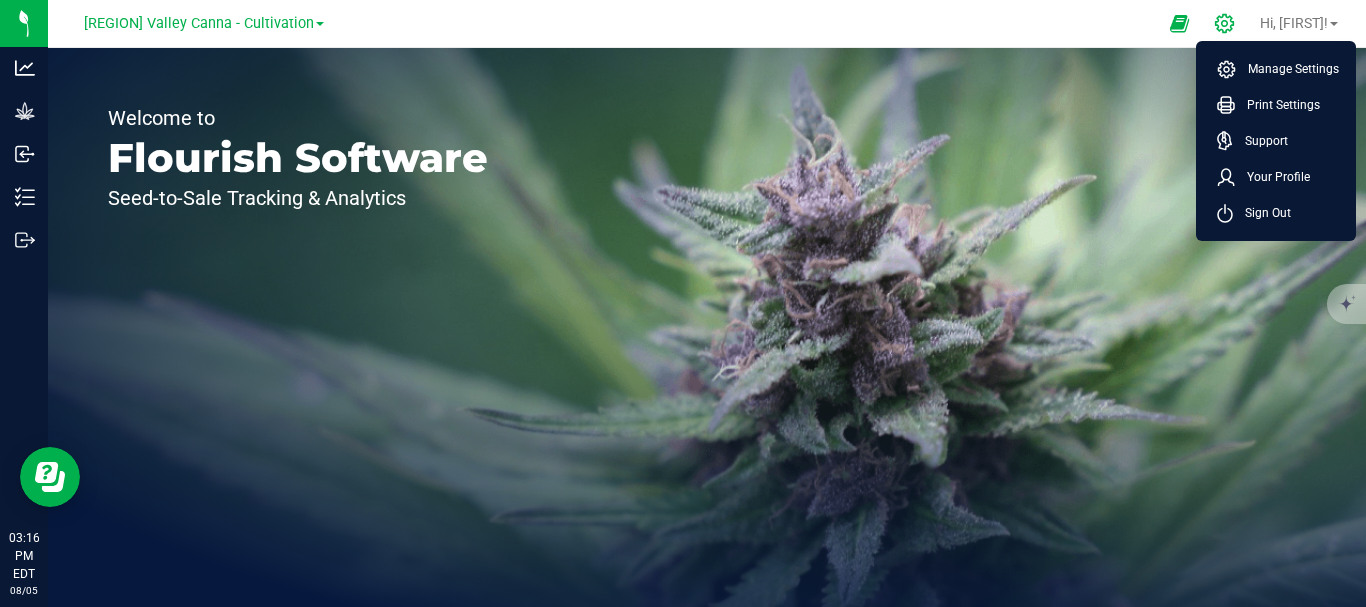 click 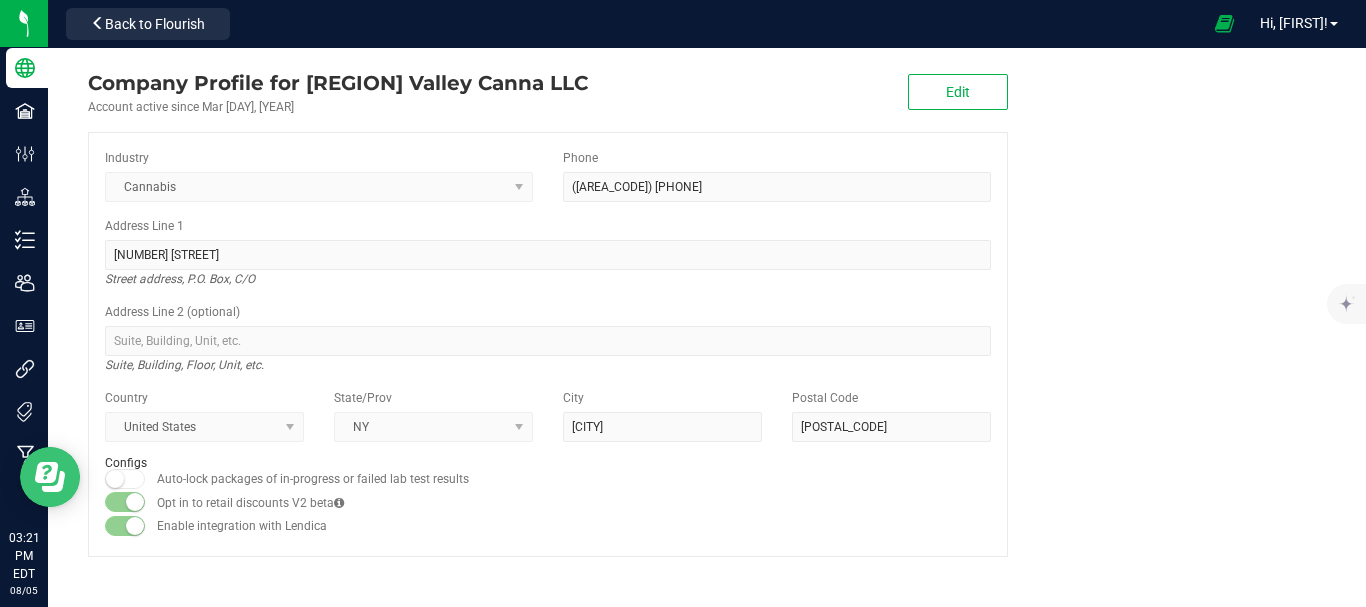 click 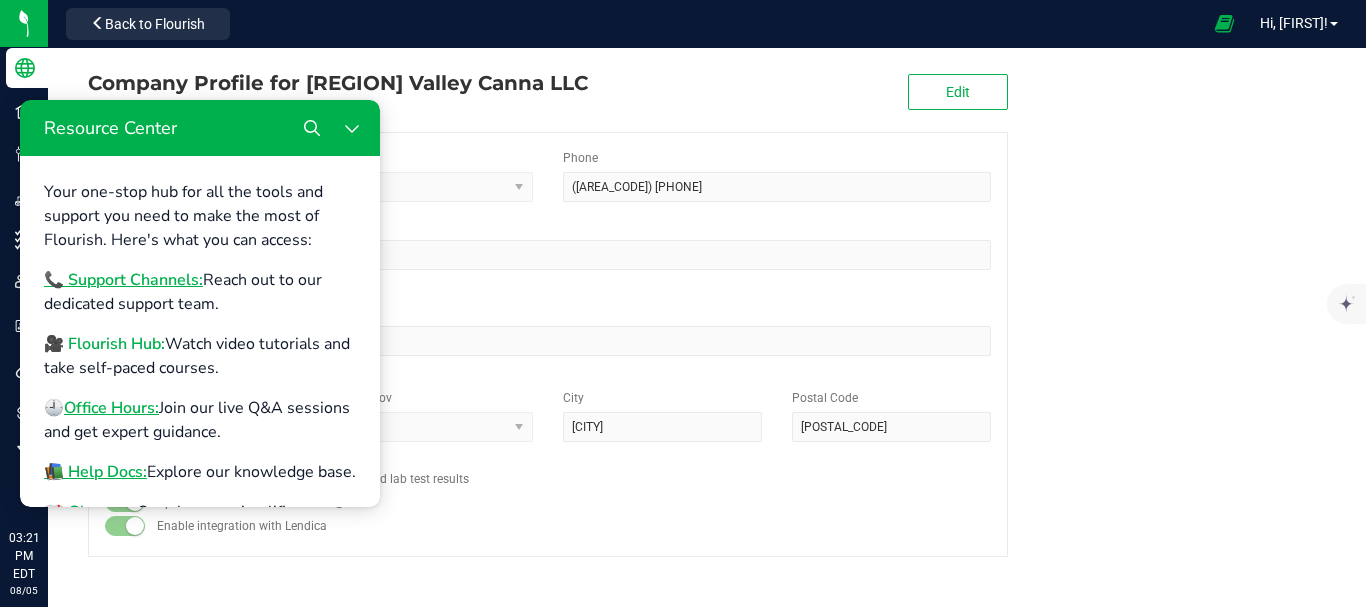 click on "🎥 Flourish Hub:" at bounding box center (104, 344) 